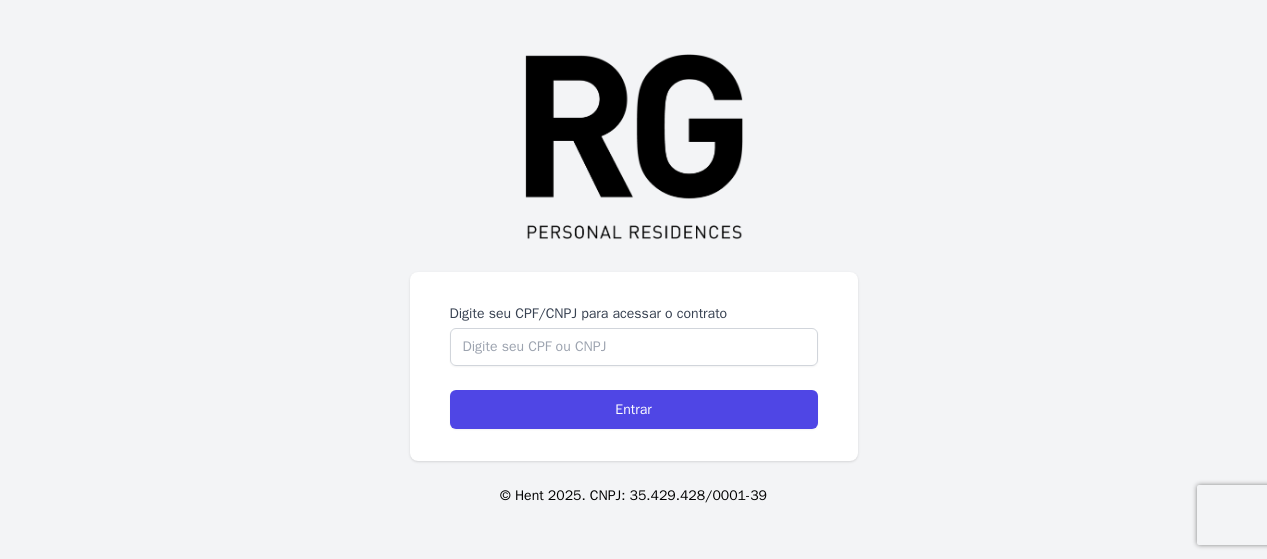 scroll, scrollTop: 0, scrollLeft: 0, axis: both 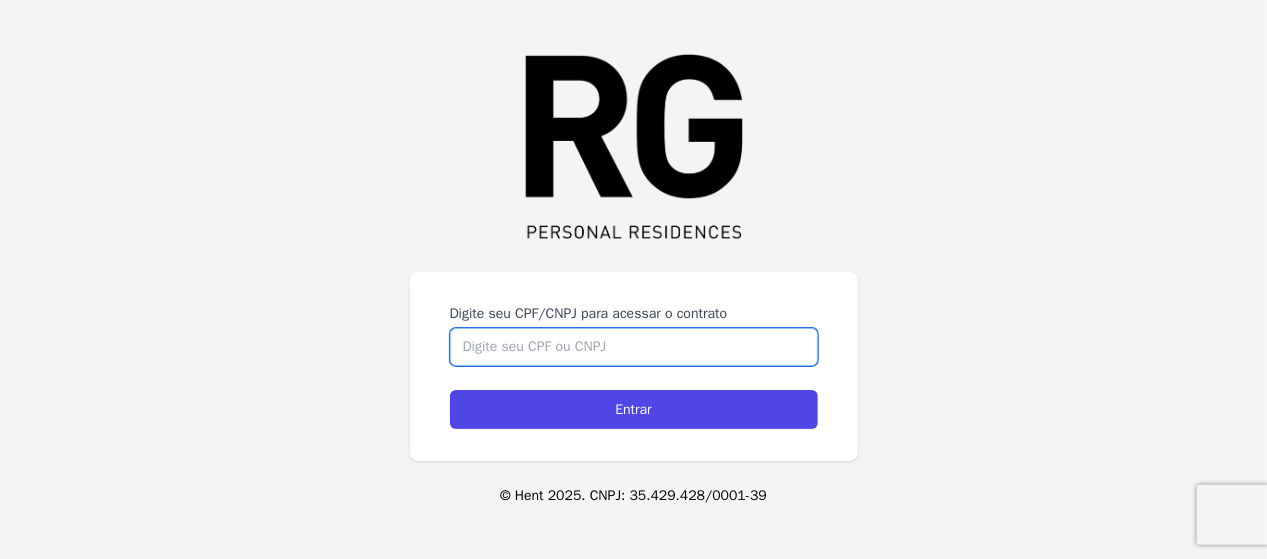 click on "Digite seu CPF/CNPJ para acessar o contrato" at bounding box center (634, 347) 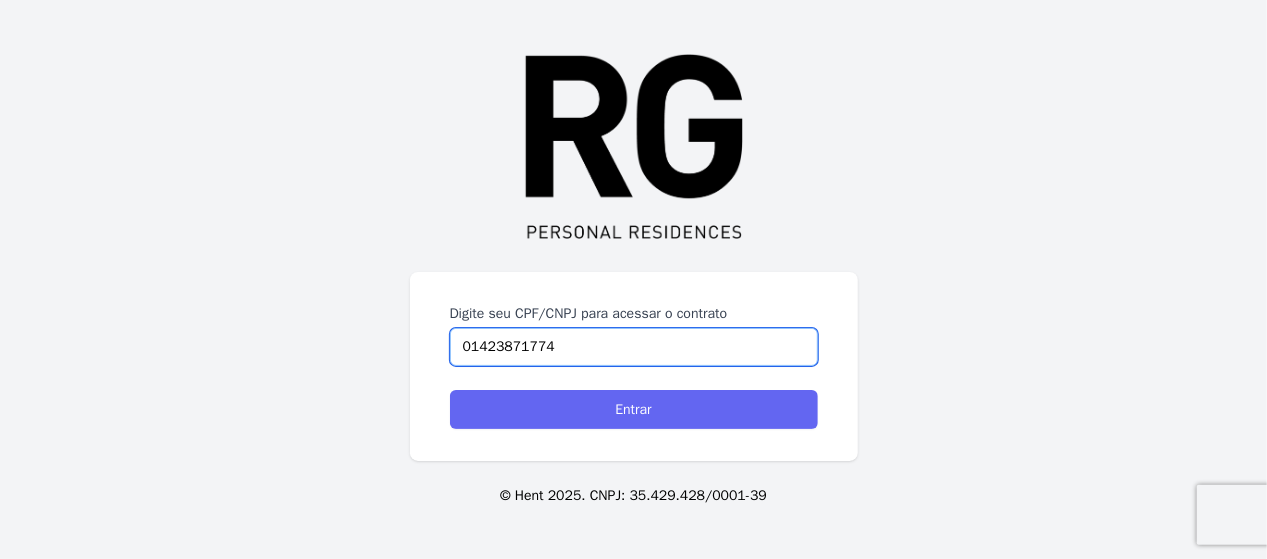 type on "01423871774" 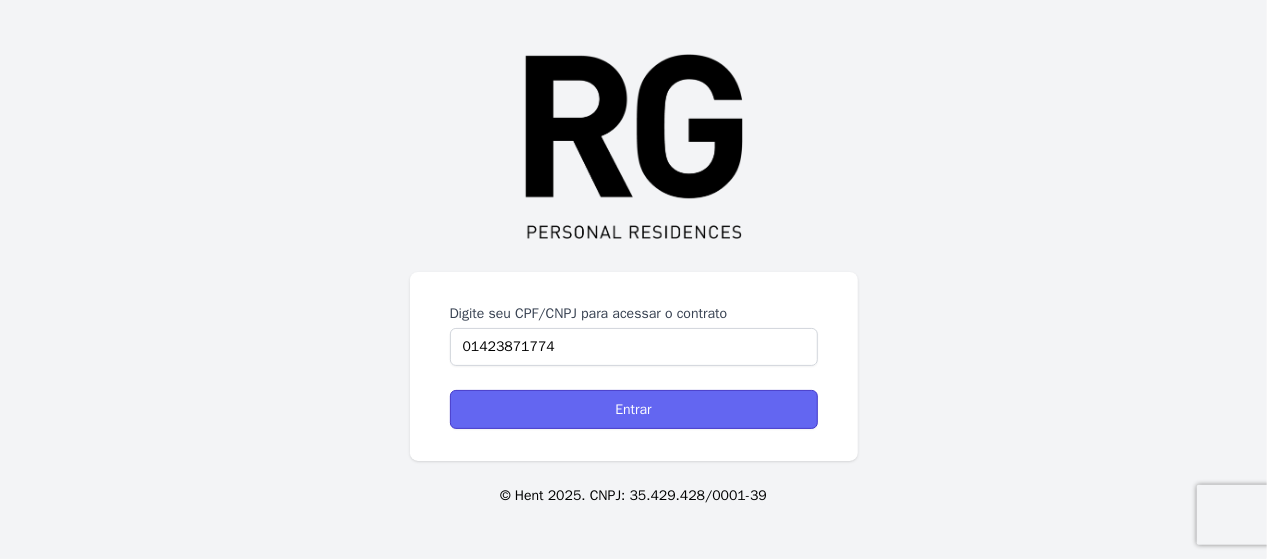 click on "Entrar" at bounding box center (634, 409) 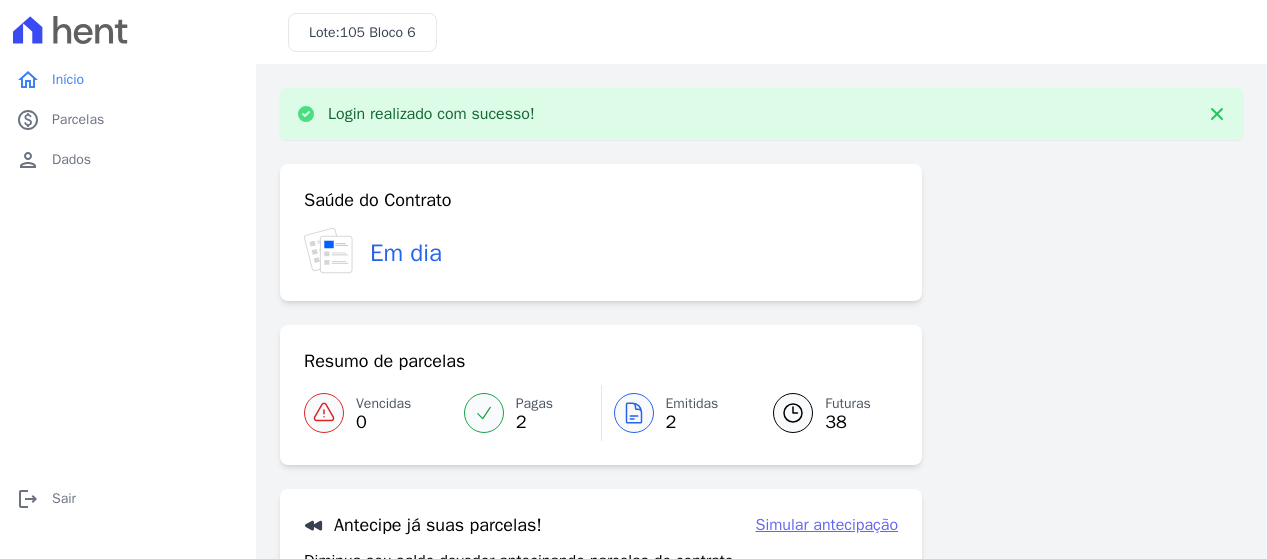 scroll, scrollTop: 0, scrollLeft: 0, axis: both 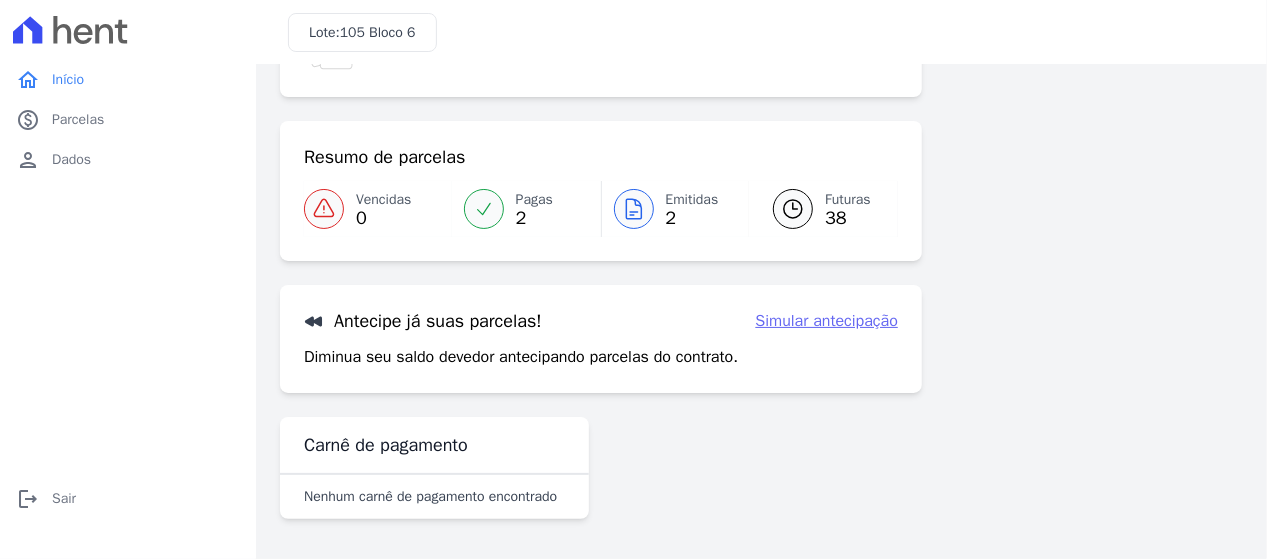 click on "38" at bounding box center (848, 218) 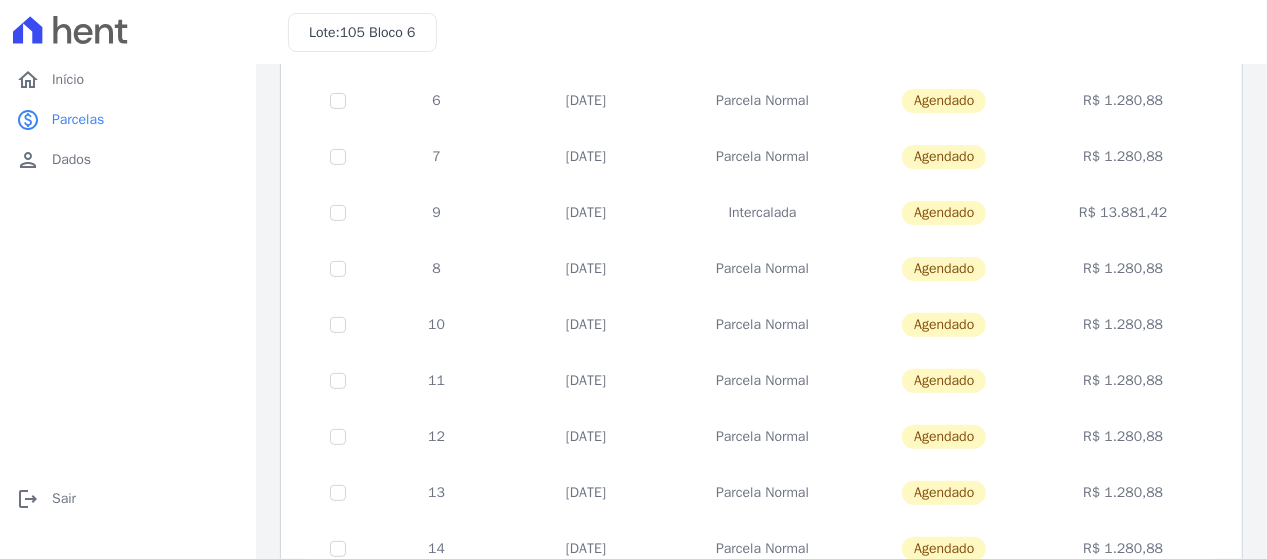 scroll, scrollTop: 0, scrollLeft: 0, axis: both 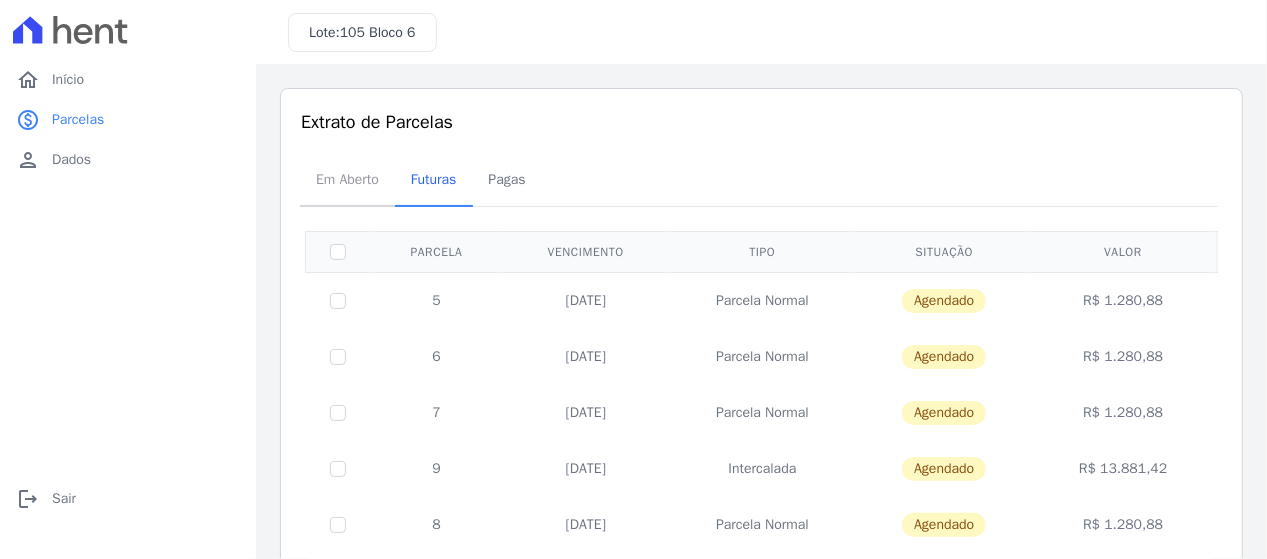click on "Em Aberto" at bounding box center (347, 179) 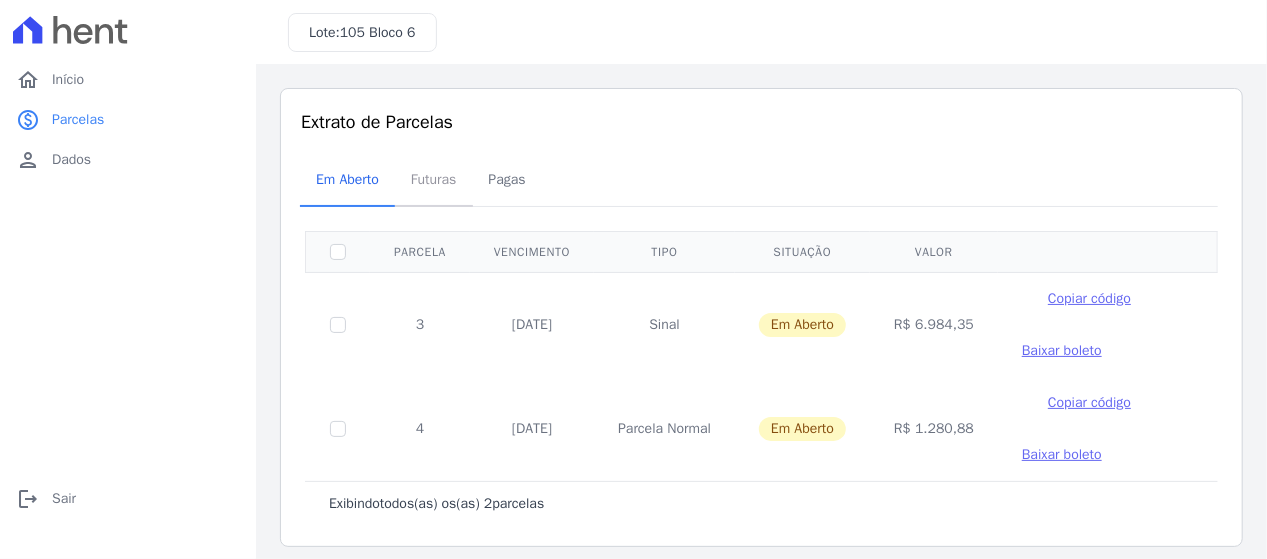 click on "Futuras" at bounding box center (434, 179) 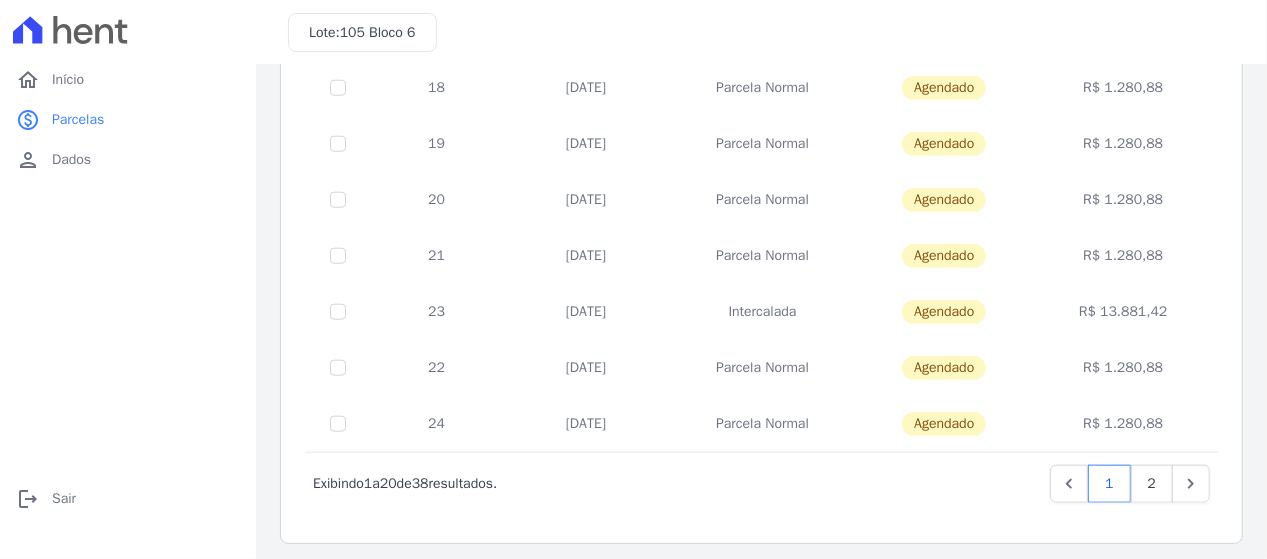 scroll, scrollTop: 947, scrollLeft: 0, axis: vertical 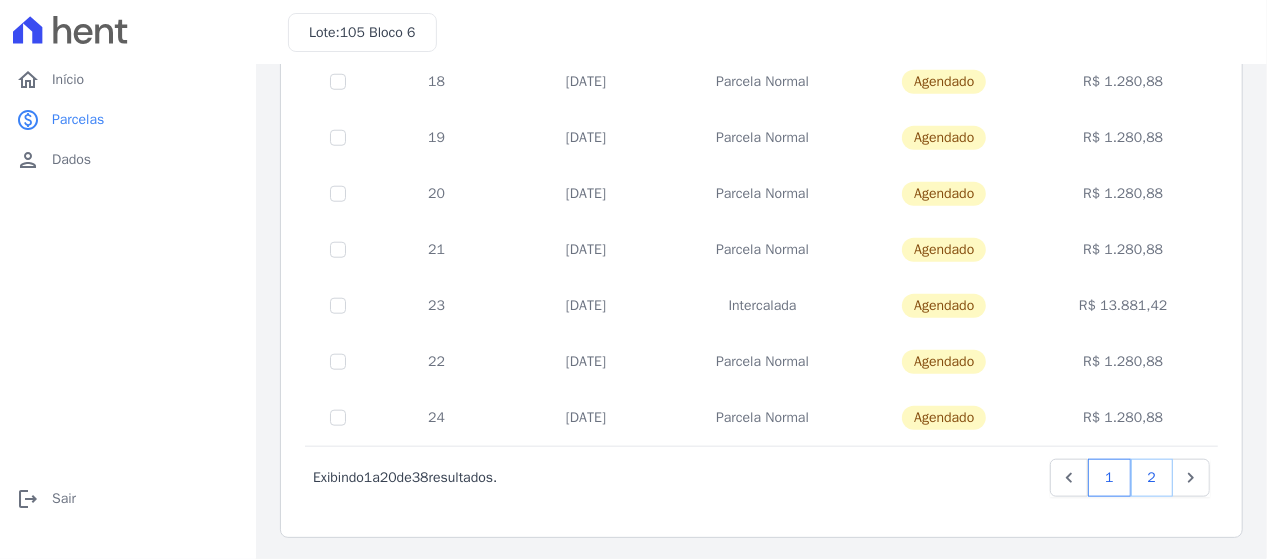 click on "2" at bounding box center (1152, 478) 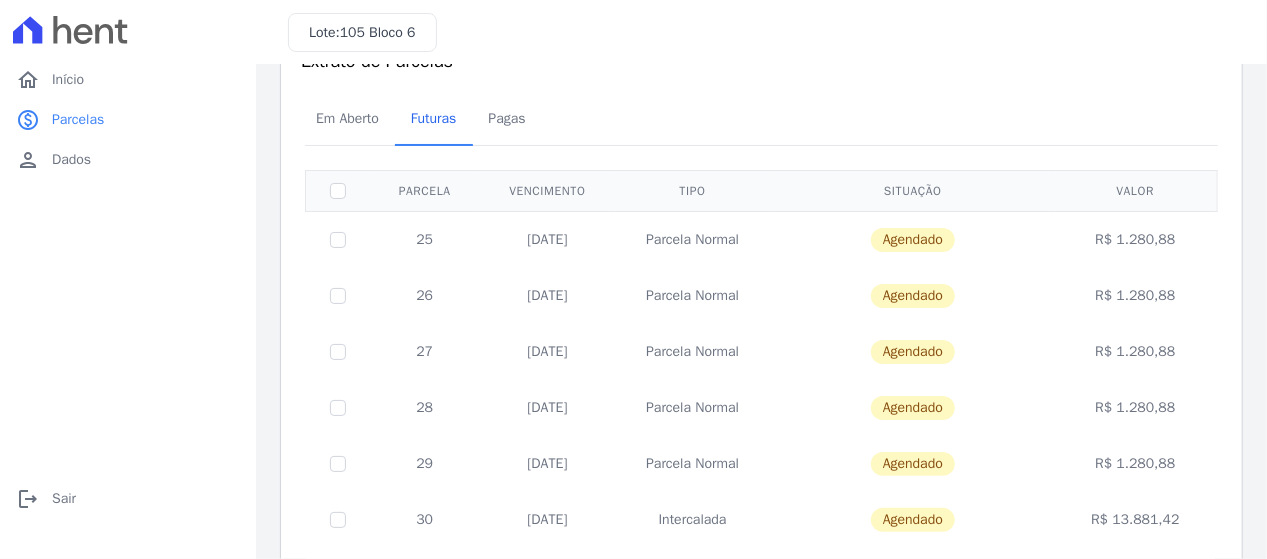 scroll, scrollTop: 0, scrollLeft: 0, axis: both 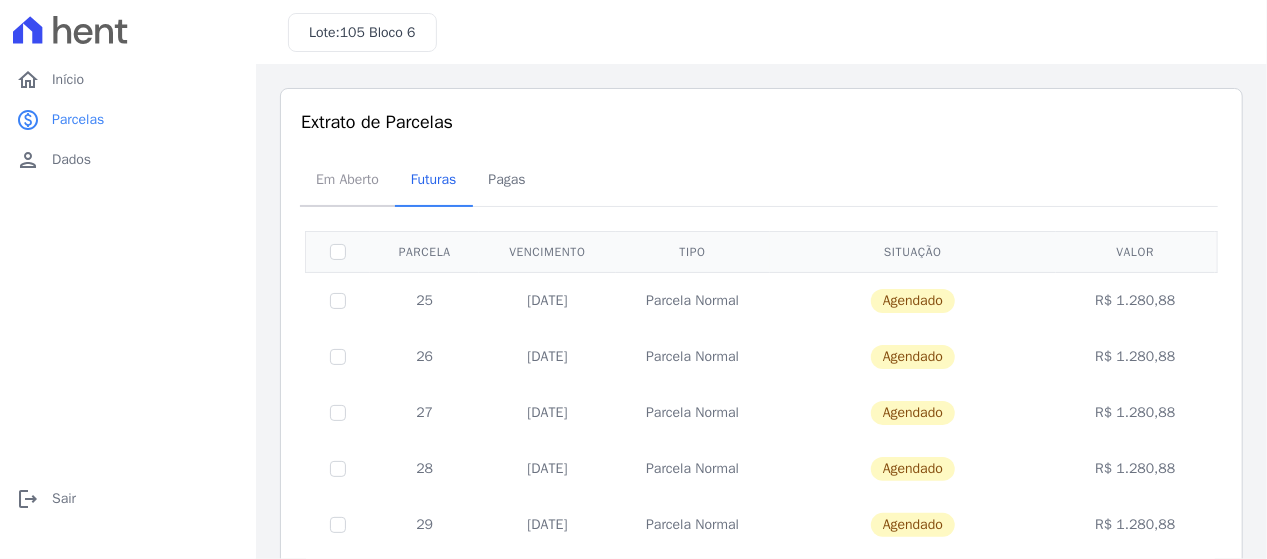 click on "Em Aberto" at bounding box center (347, 179) 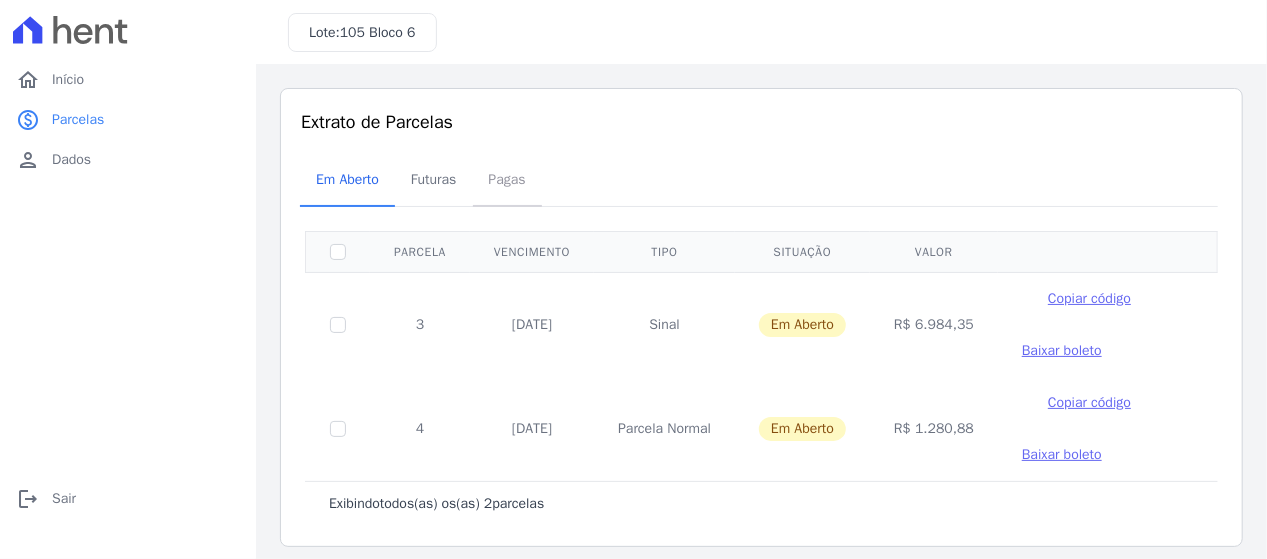 click on "Pagas" at bounding box center (507, 179) 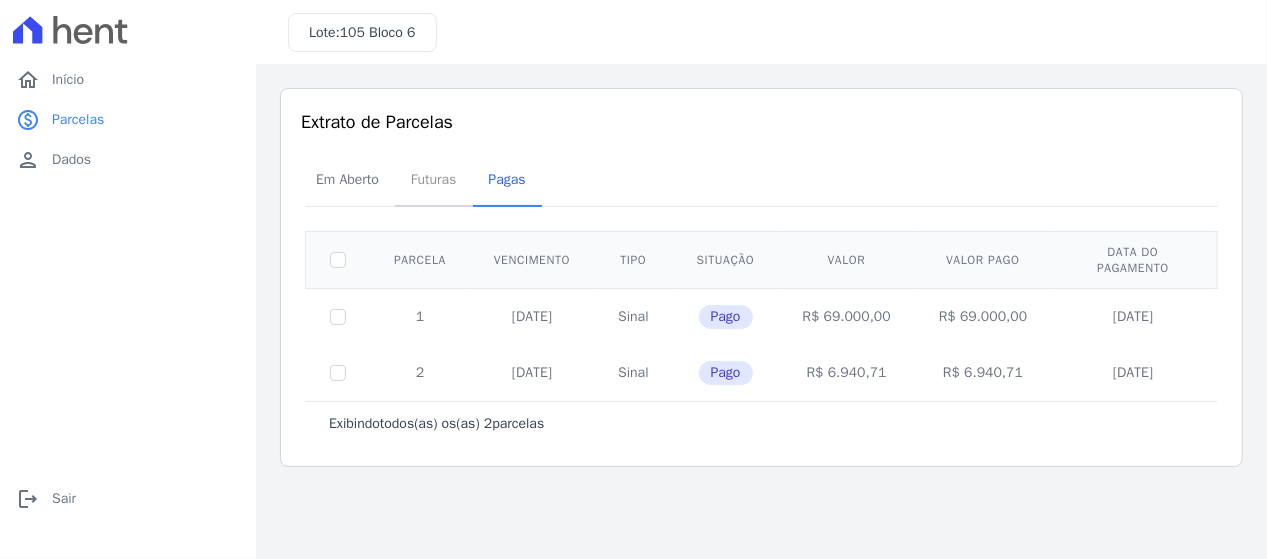 click on "Futuras" at bounding box center (434, 179) 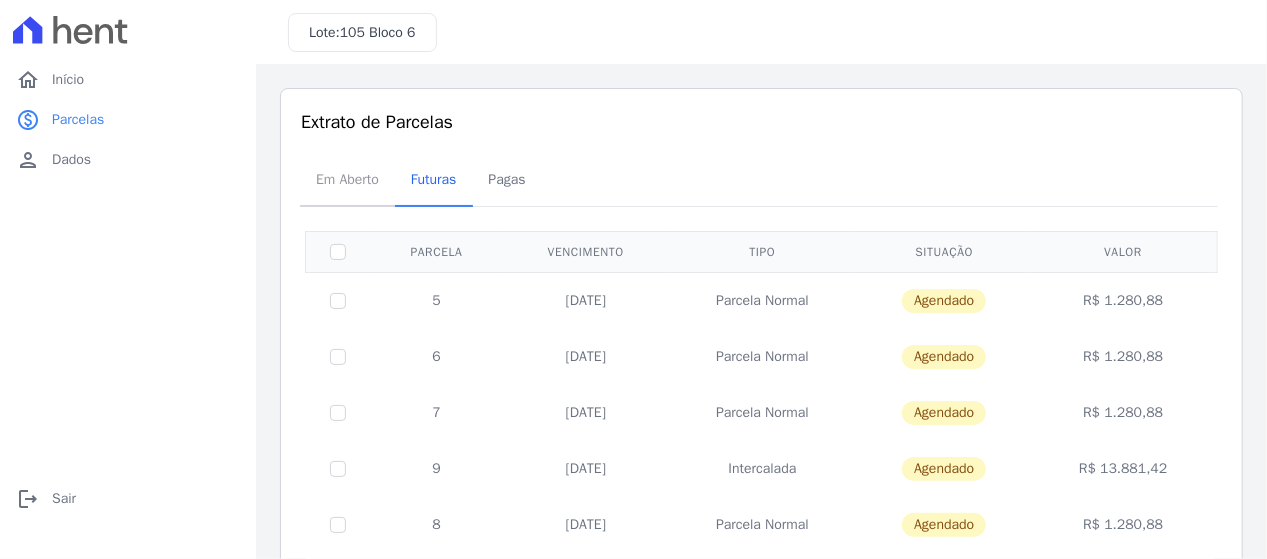 click on "Em Aberto" at bounding box center (347, 179) 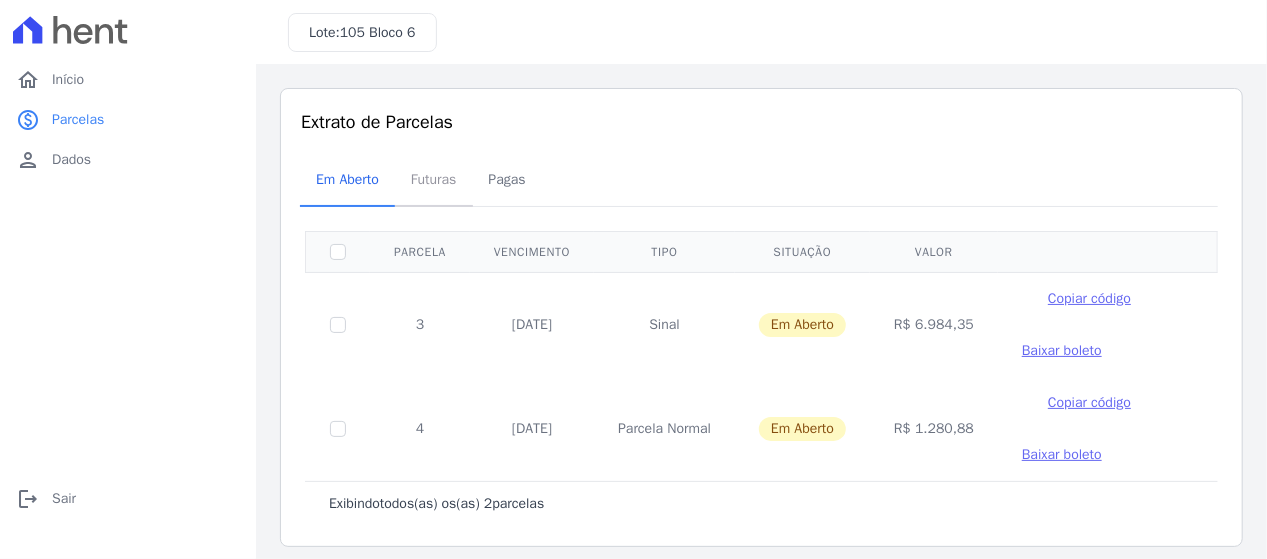 click on "Futuras" at bounding box center [434, 179] 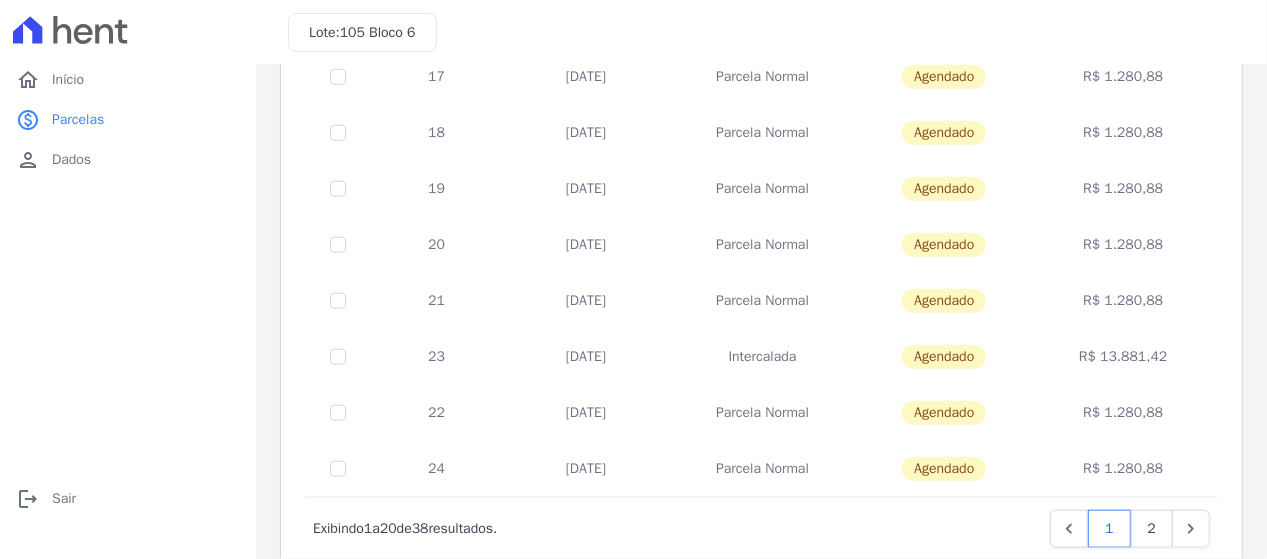 scroll, scrollTop: 947, scrollLeft: 0, axis: vertical 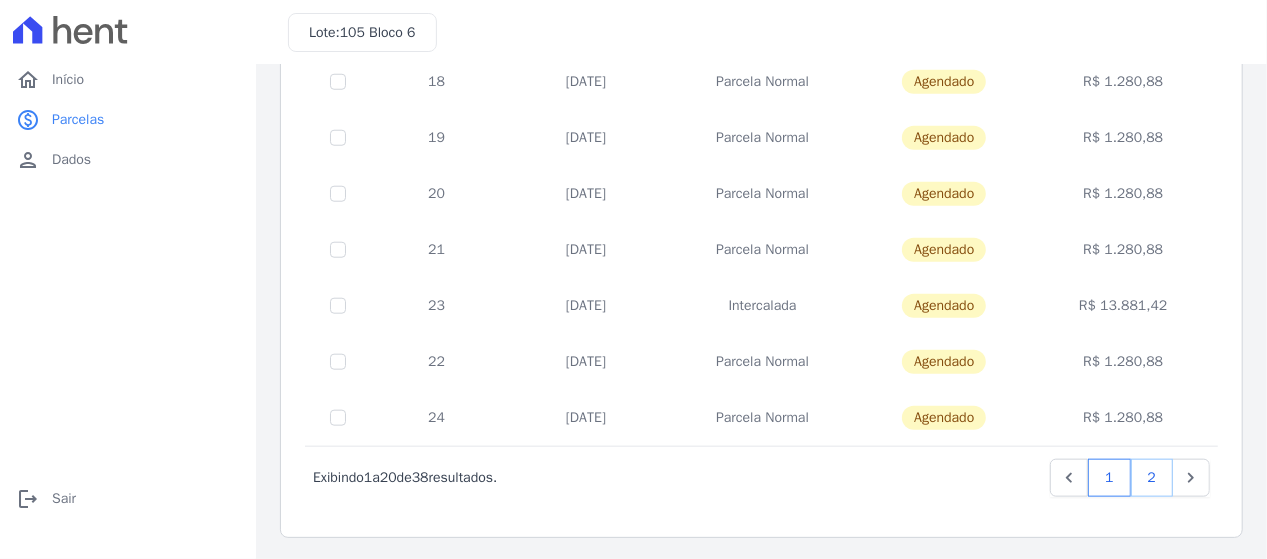click on "2" at bounding box center (1152, 478) 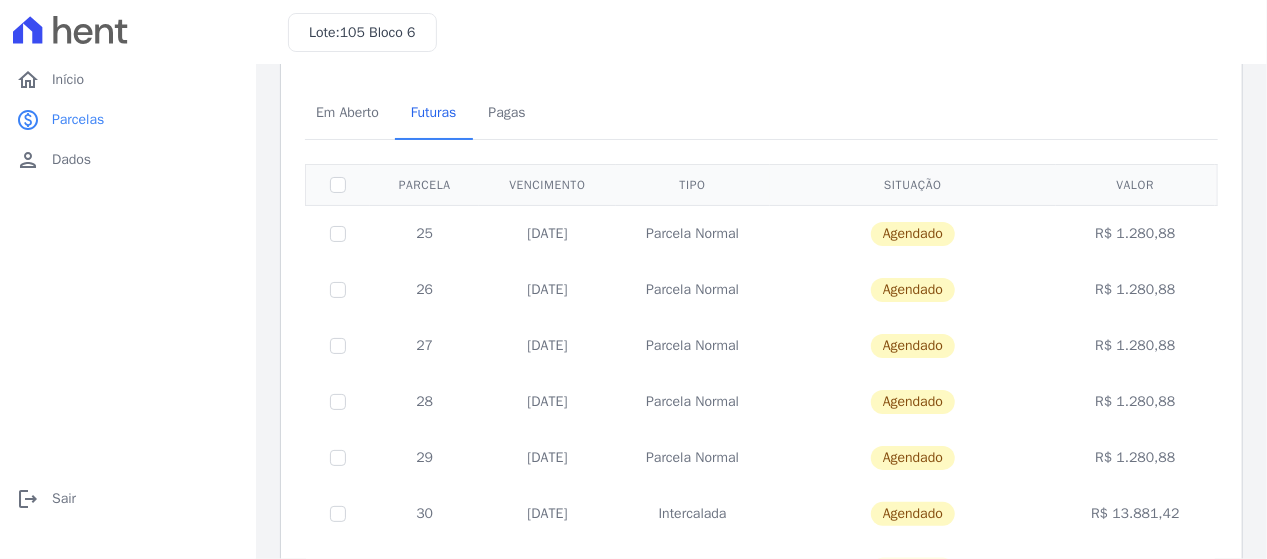 scroll, scrollTop: 0, scrollLeft: 0, axis: both 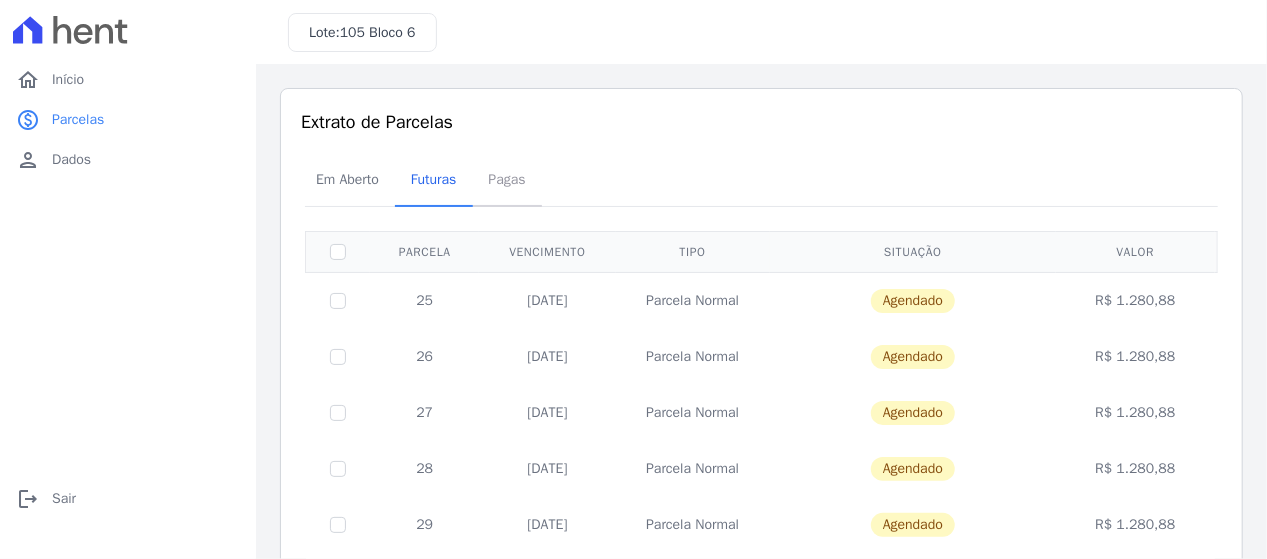 click on "Pagas" at bounding box center (507, 179) 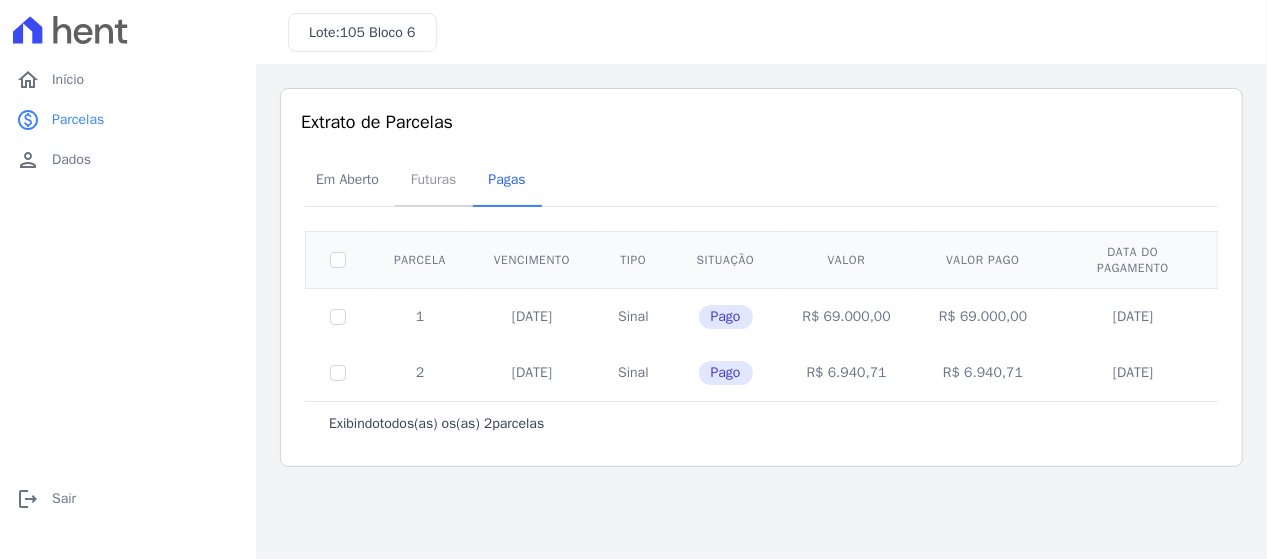 click on "Futuras" at bounding box center (434, 179) 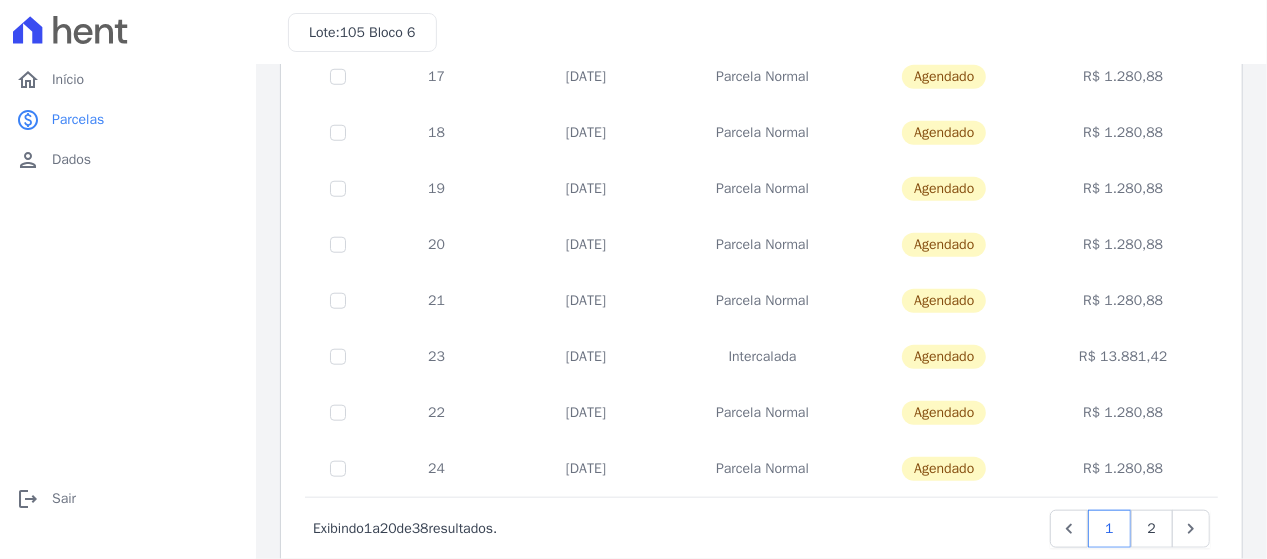 scroll, scrollTop: 947, scrollLeft: 0, axis: vertical 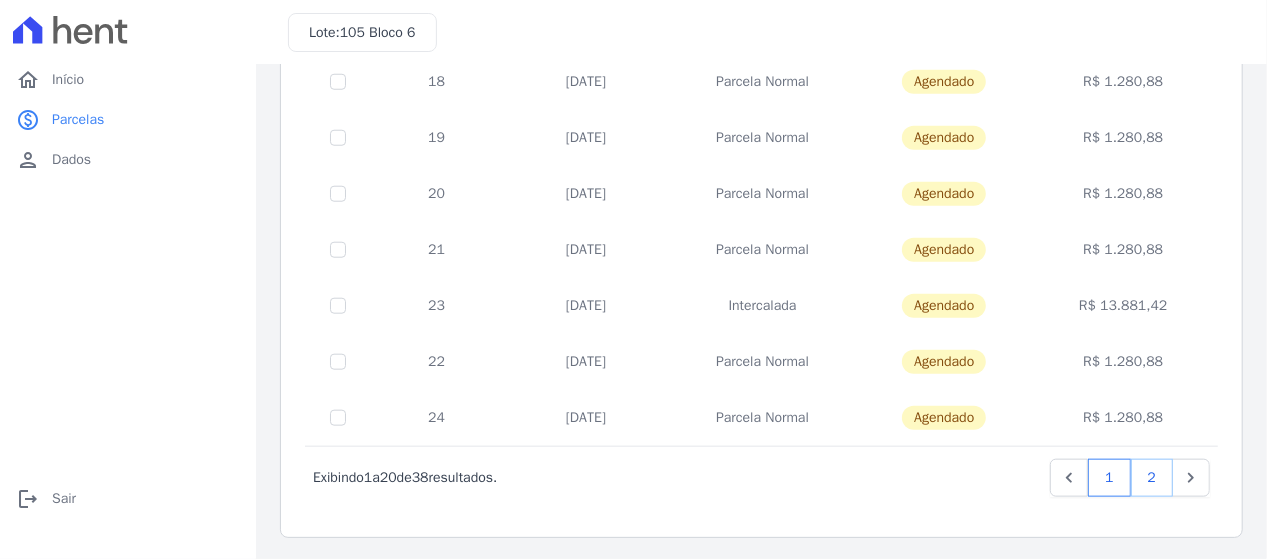click on "2" at bounding box center [1152, 478] 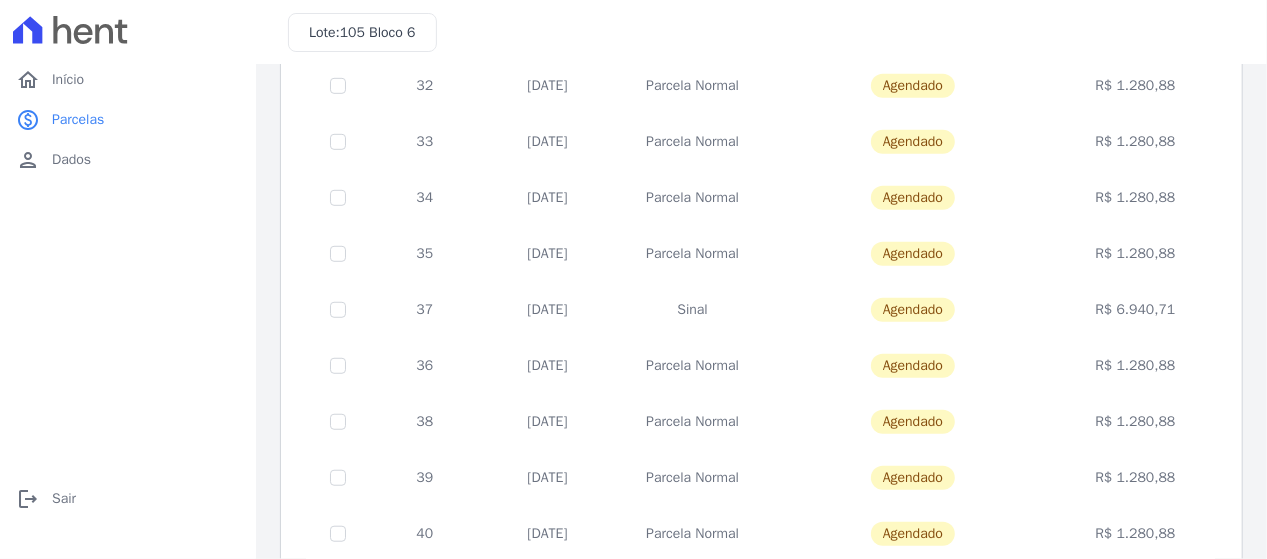 scroll, scrollTop: 640, scrollLeft: 0, axis: vertical 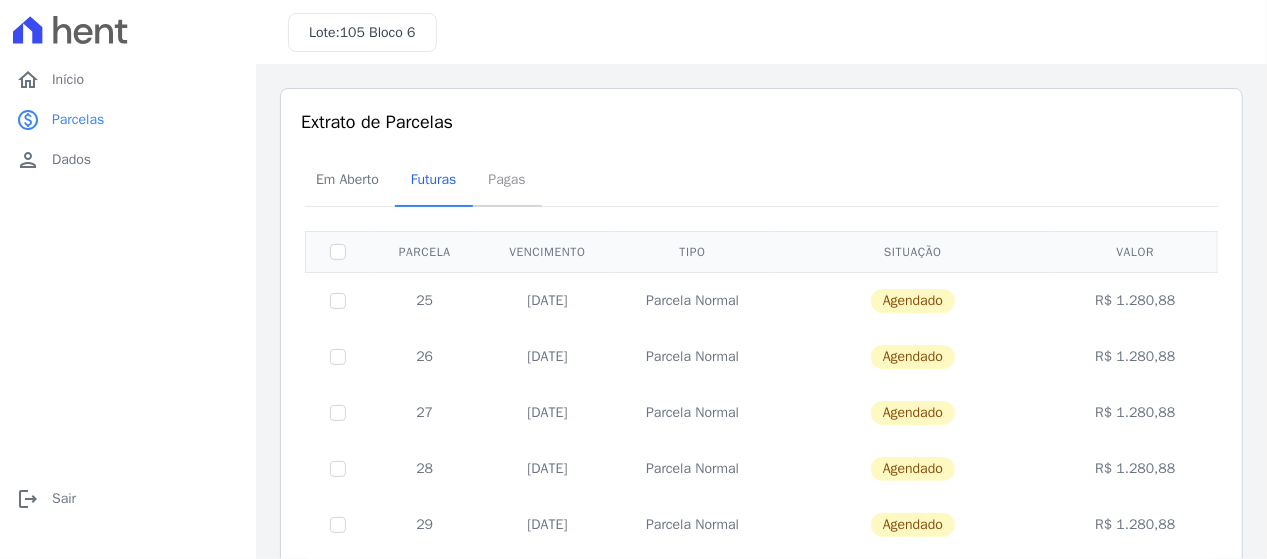 click on "Pagas" at bounding box center (507, 179) 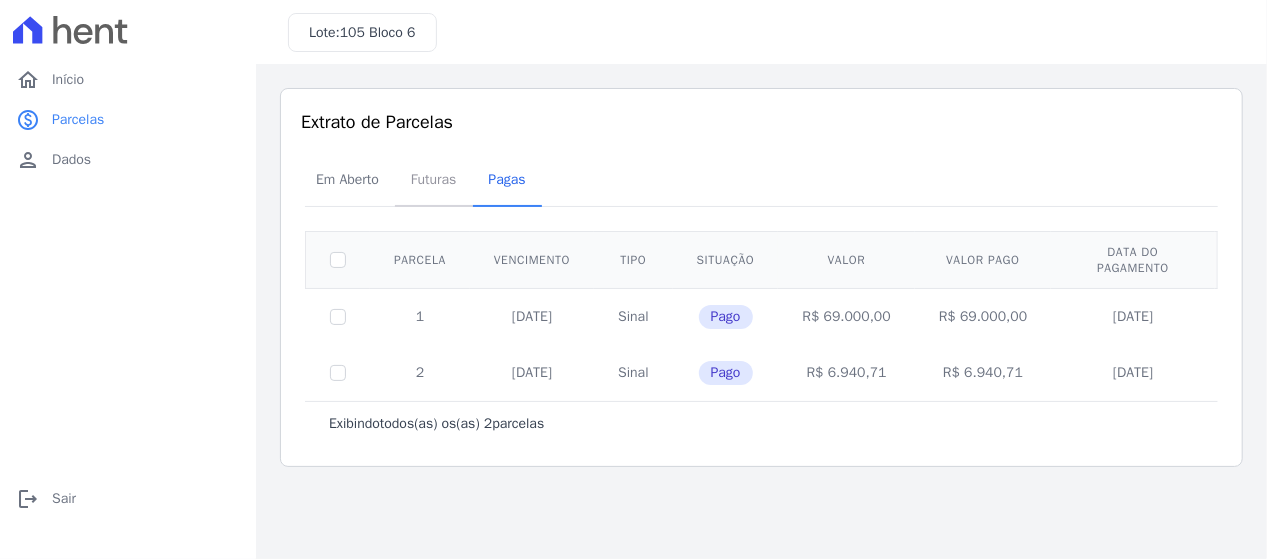 click on "Futuras" at bounding box center [434, 179] 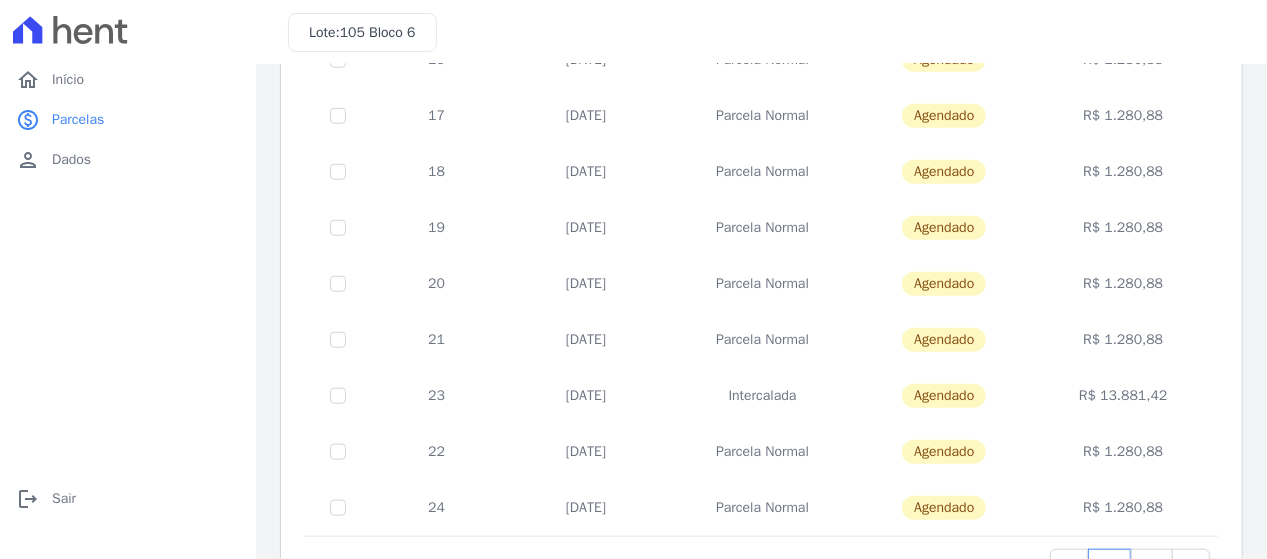 scroll, scrollTop: 896, scrollLeft: 0, axis: vertical 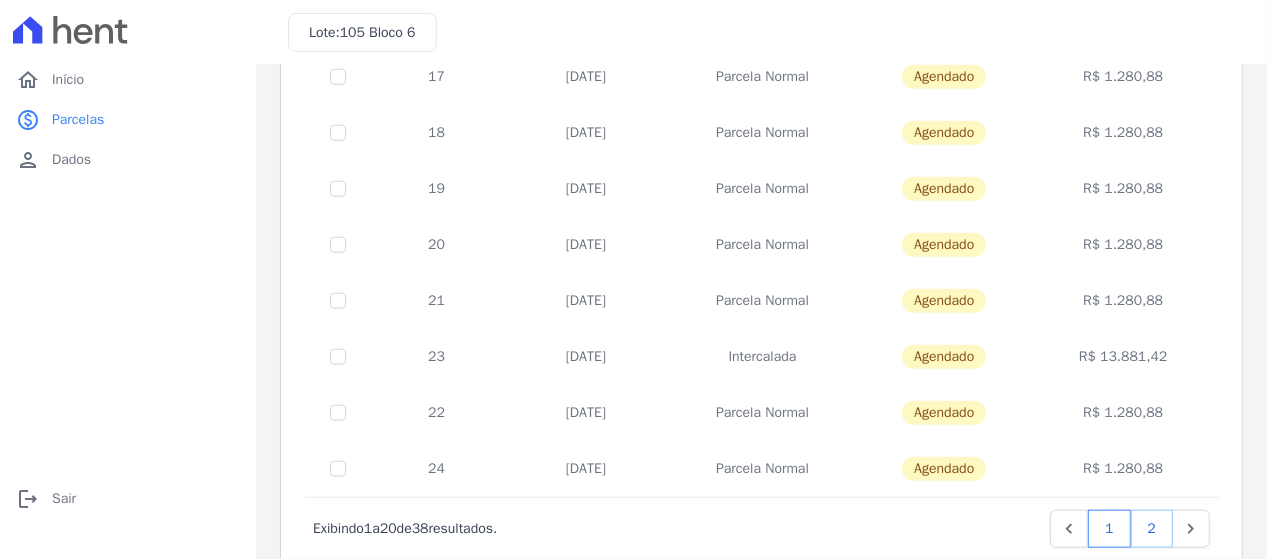 click on "2" at bounding box center (1152, 529) 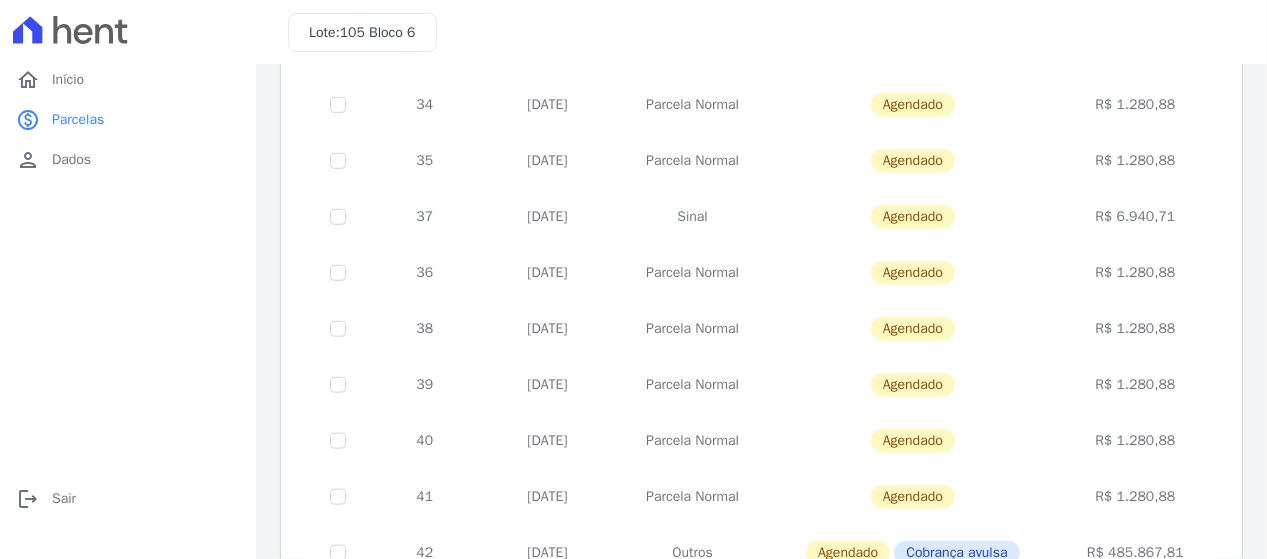 scroll, scrollTop: 835, scrollLeft: 0, axis: vertical 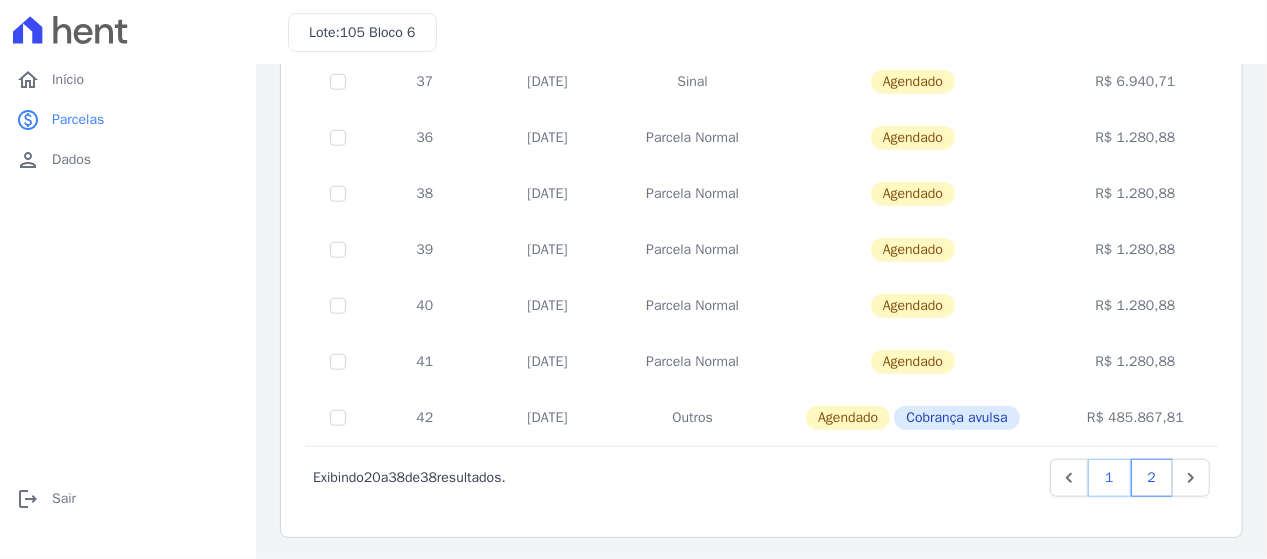 click on "1" at bounding box center (1109, 478) 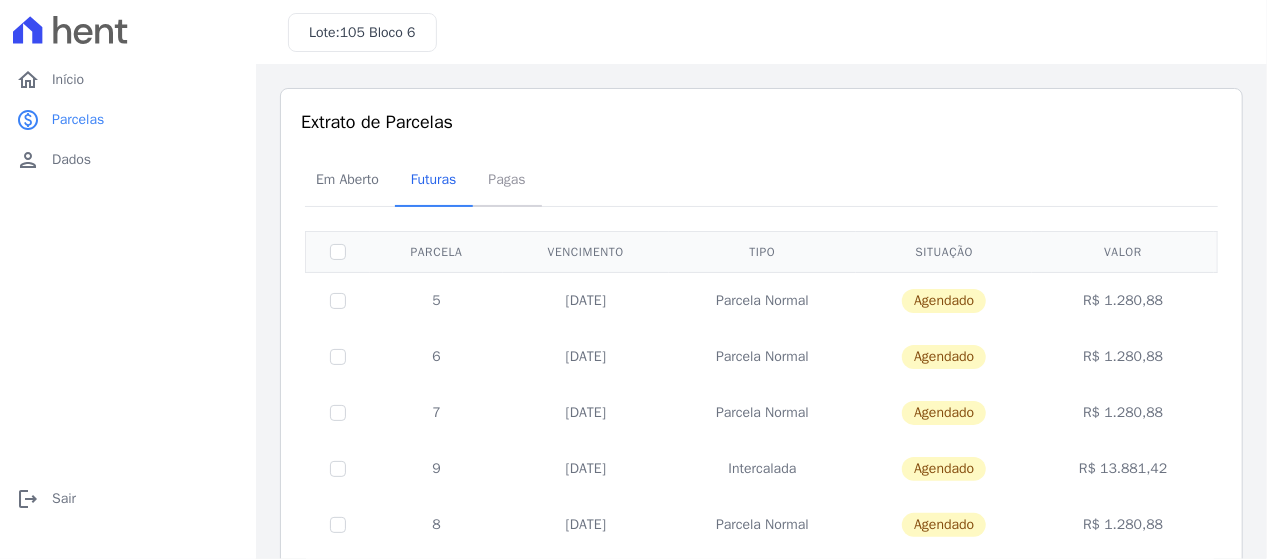 click on "Pagas" at bounding box center (507, 179) 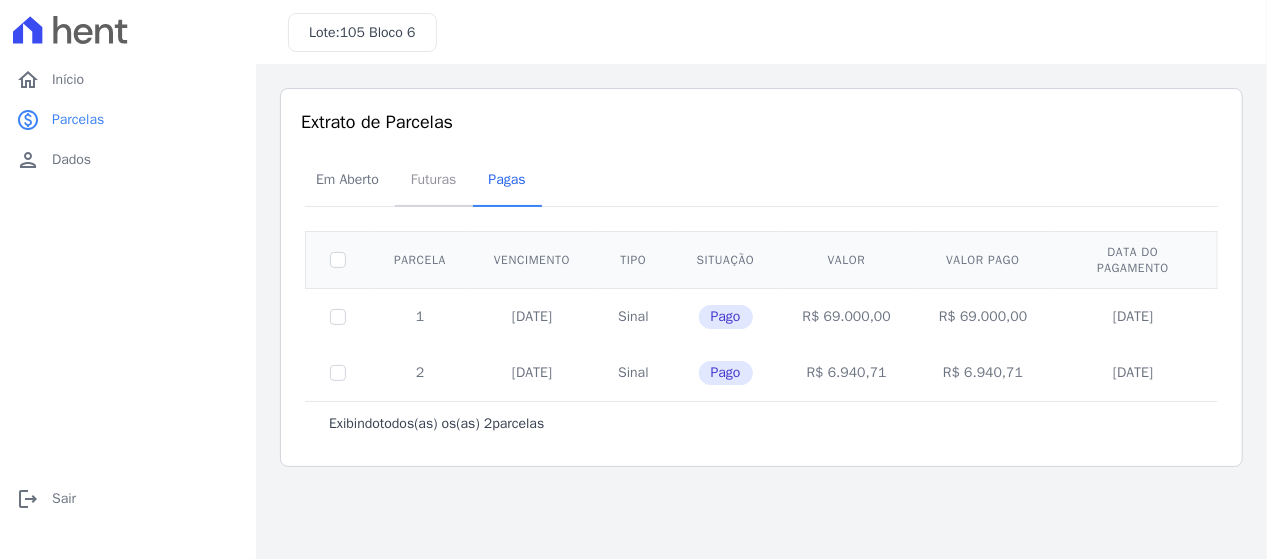 click on "Futuras" at bounding box center [434, 179] 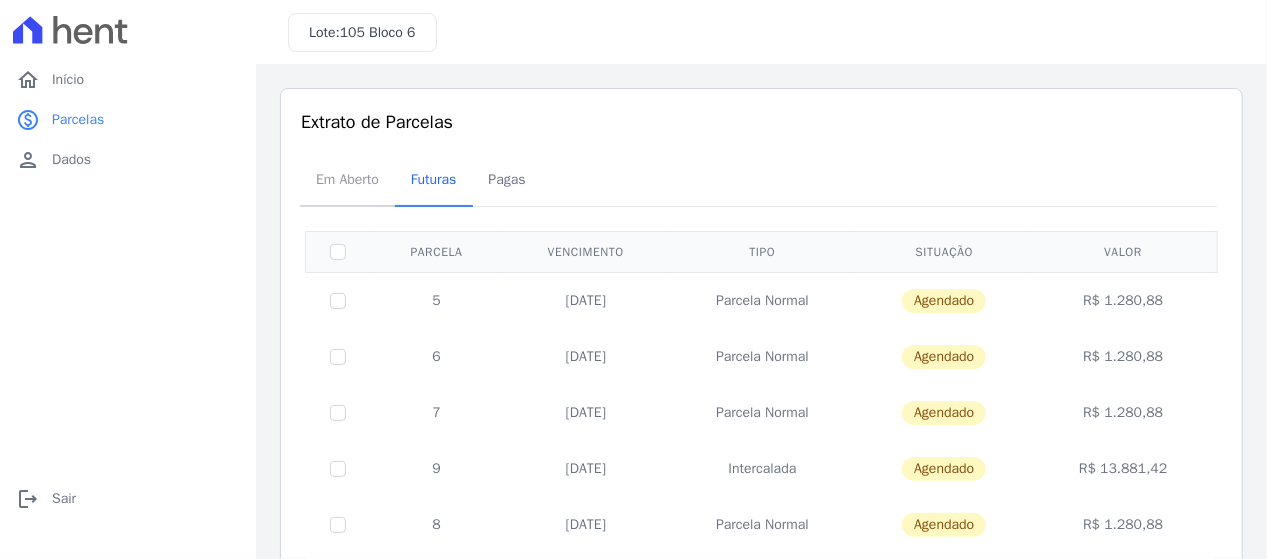 click on "Em Aberto" at bounding box center (347, 179) 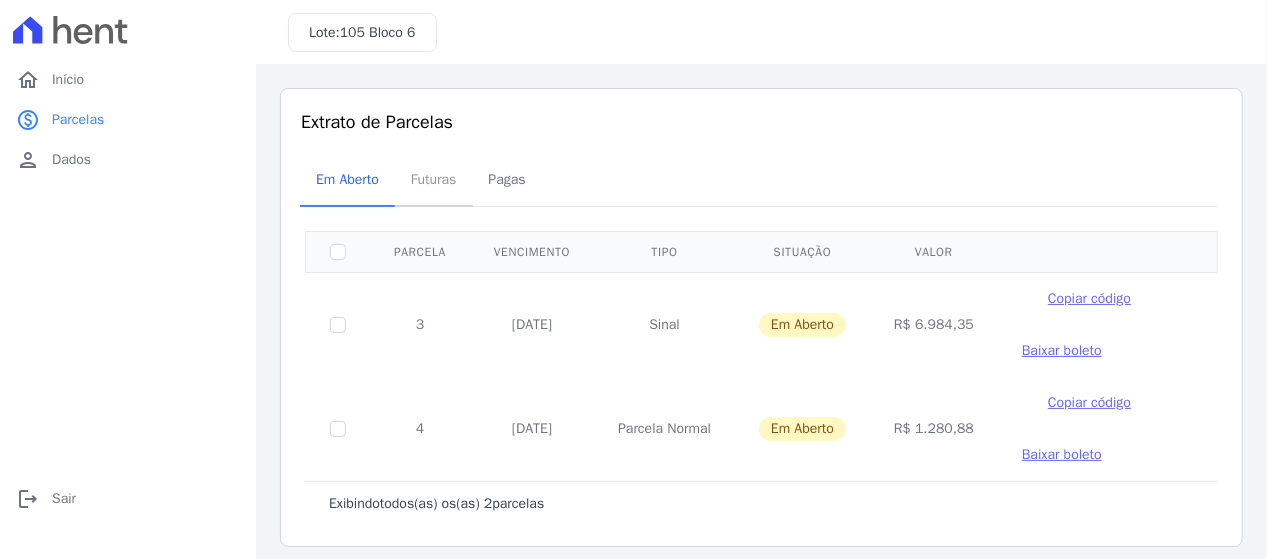 click on "Futuras" at bounding box center (434, 179) 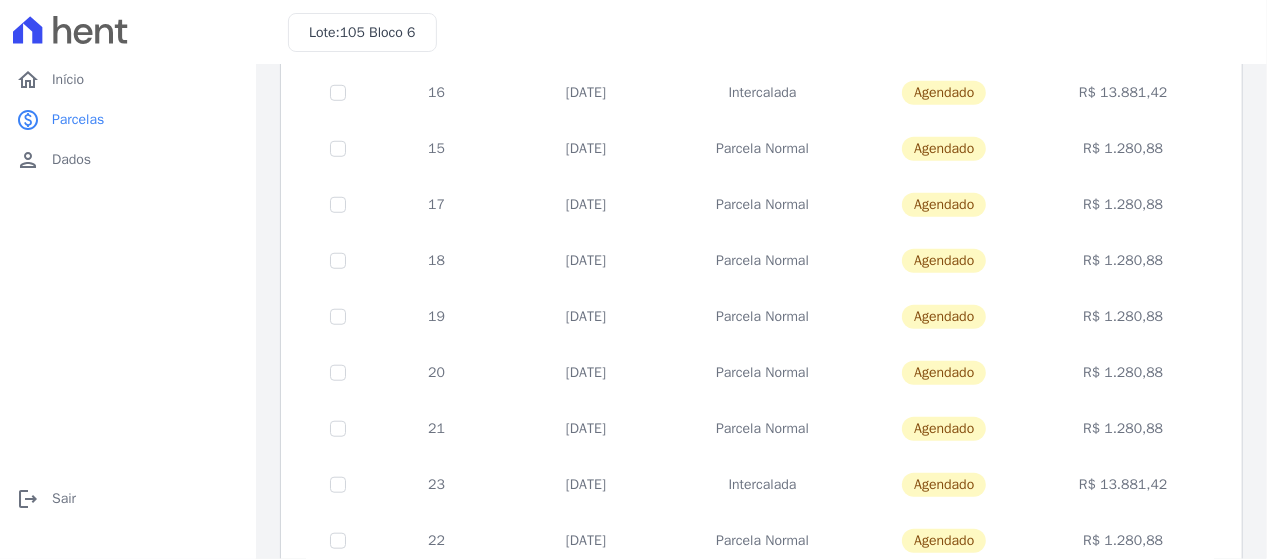 scroll, scrollTop: 896, scrollLeft: 0, axis: vertical 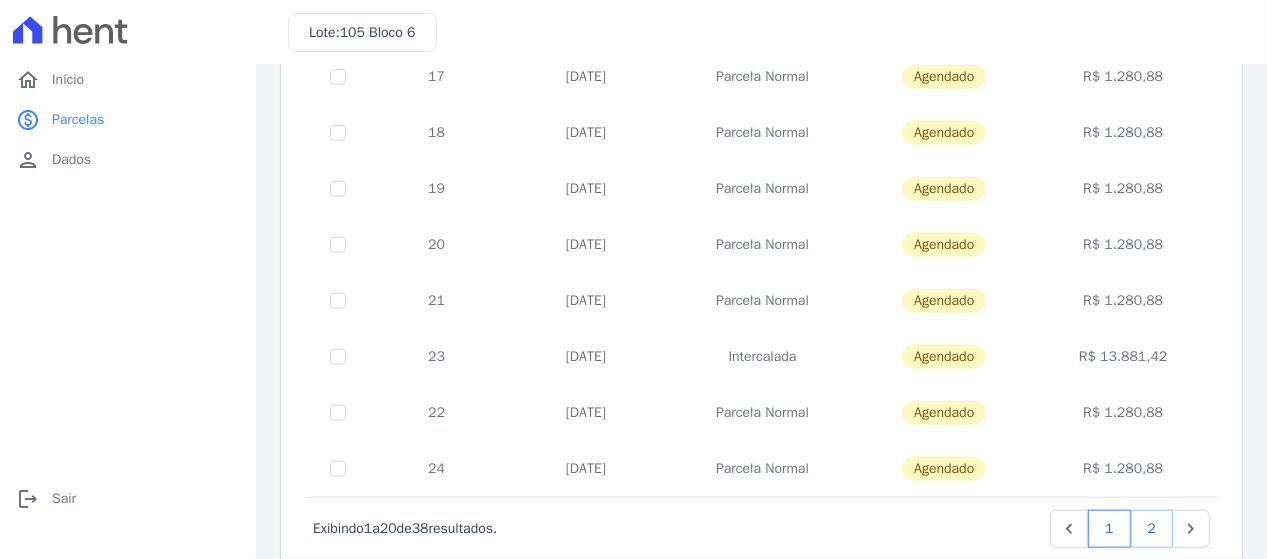 click on "2" at bounding box center [1152, 529] 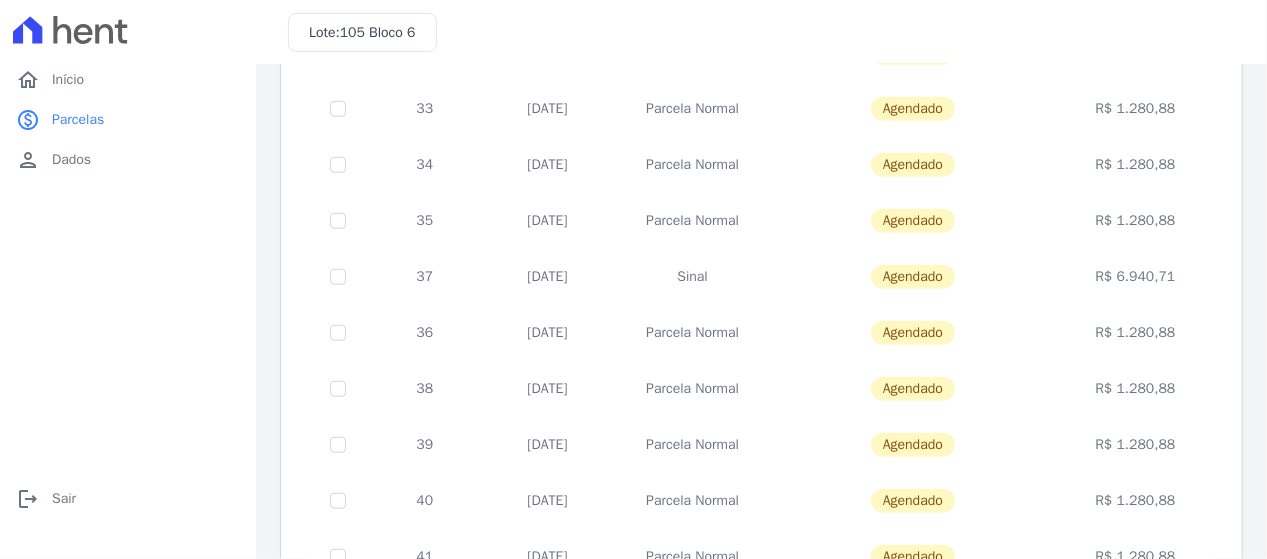 scroll, scrollTop: 768, scrollLeft: 0, axis: vertical 